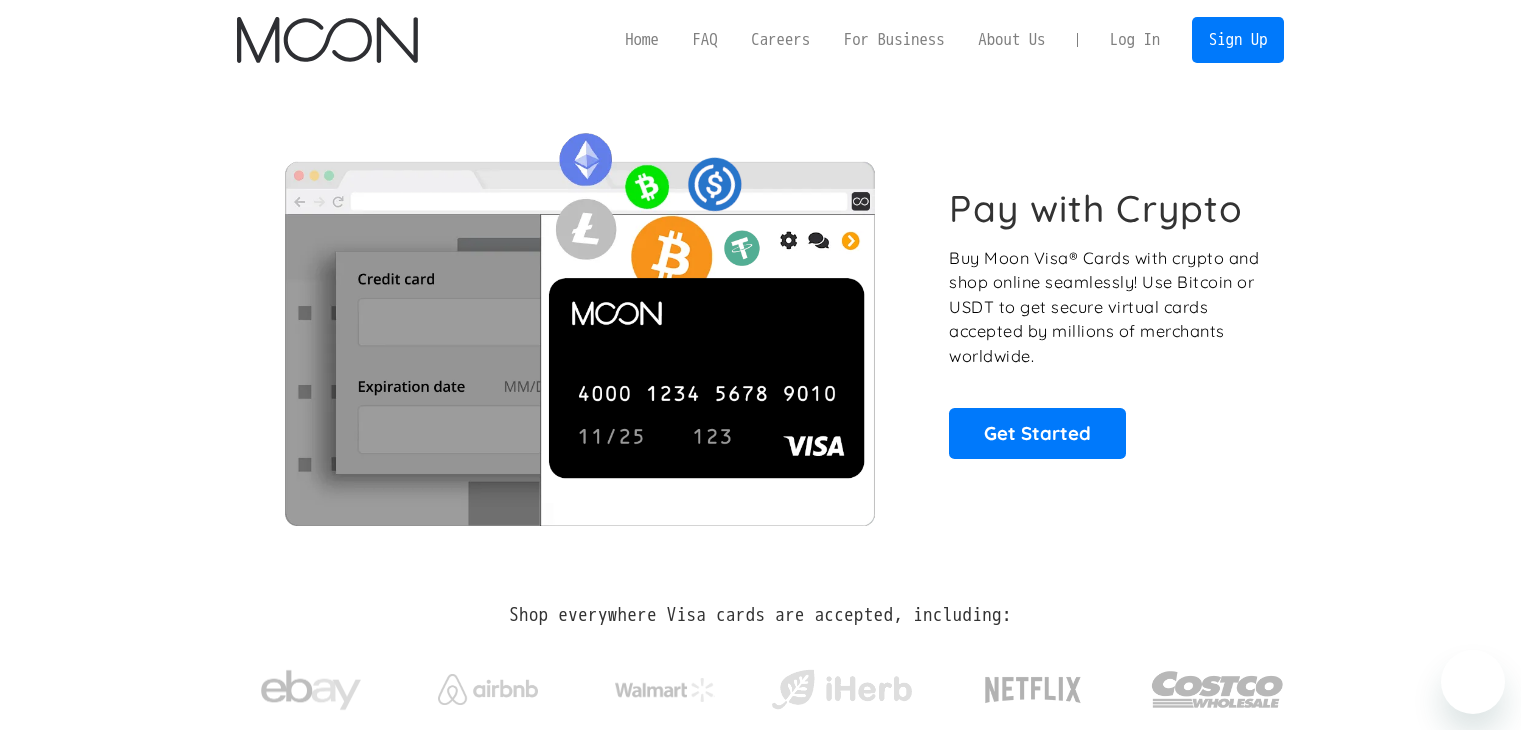 scroll, scrollTop: 0, scrollLeft: 0, axis: both 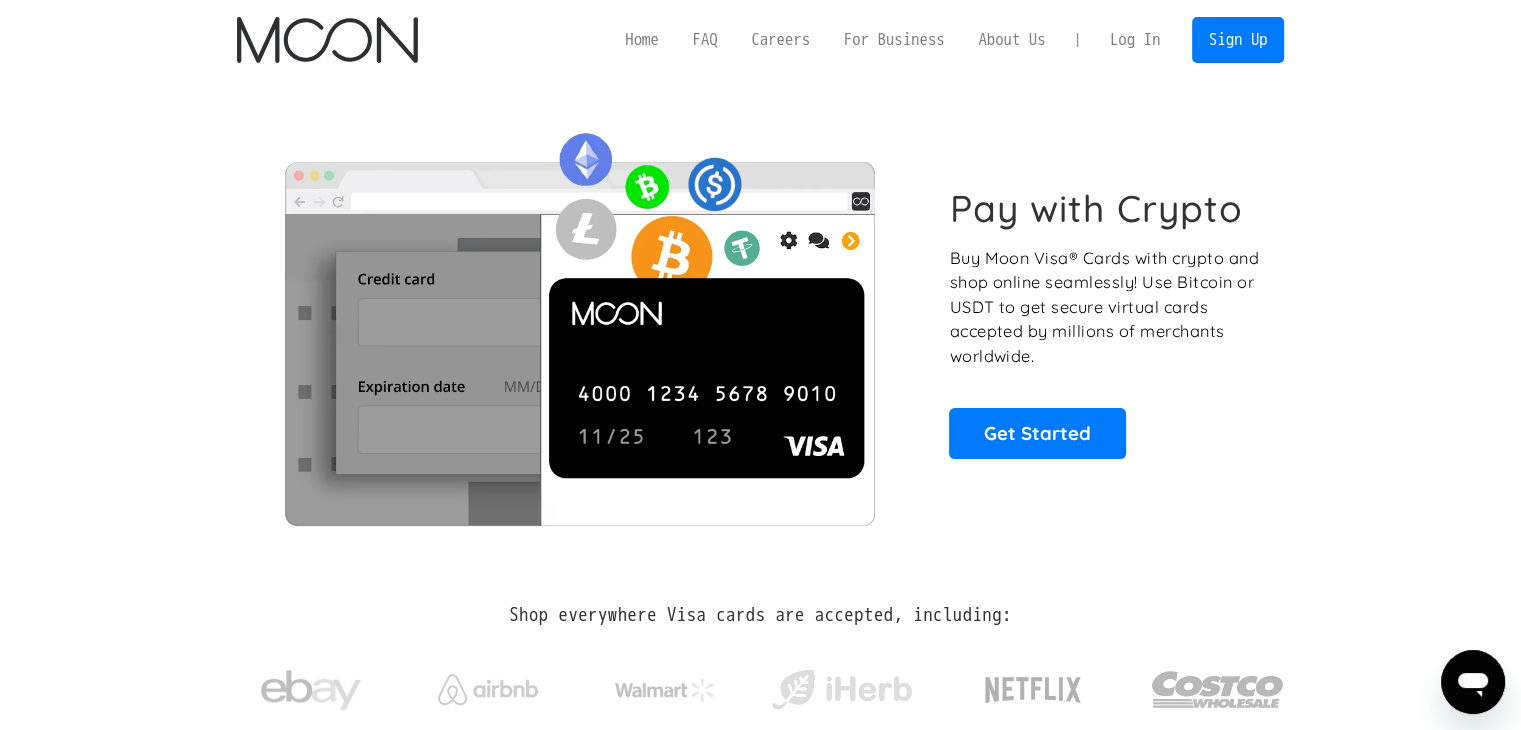 click on "Log In" at bounding box center [1135, 40] 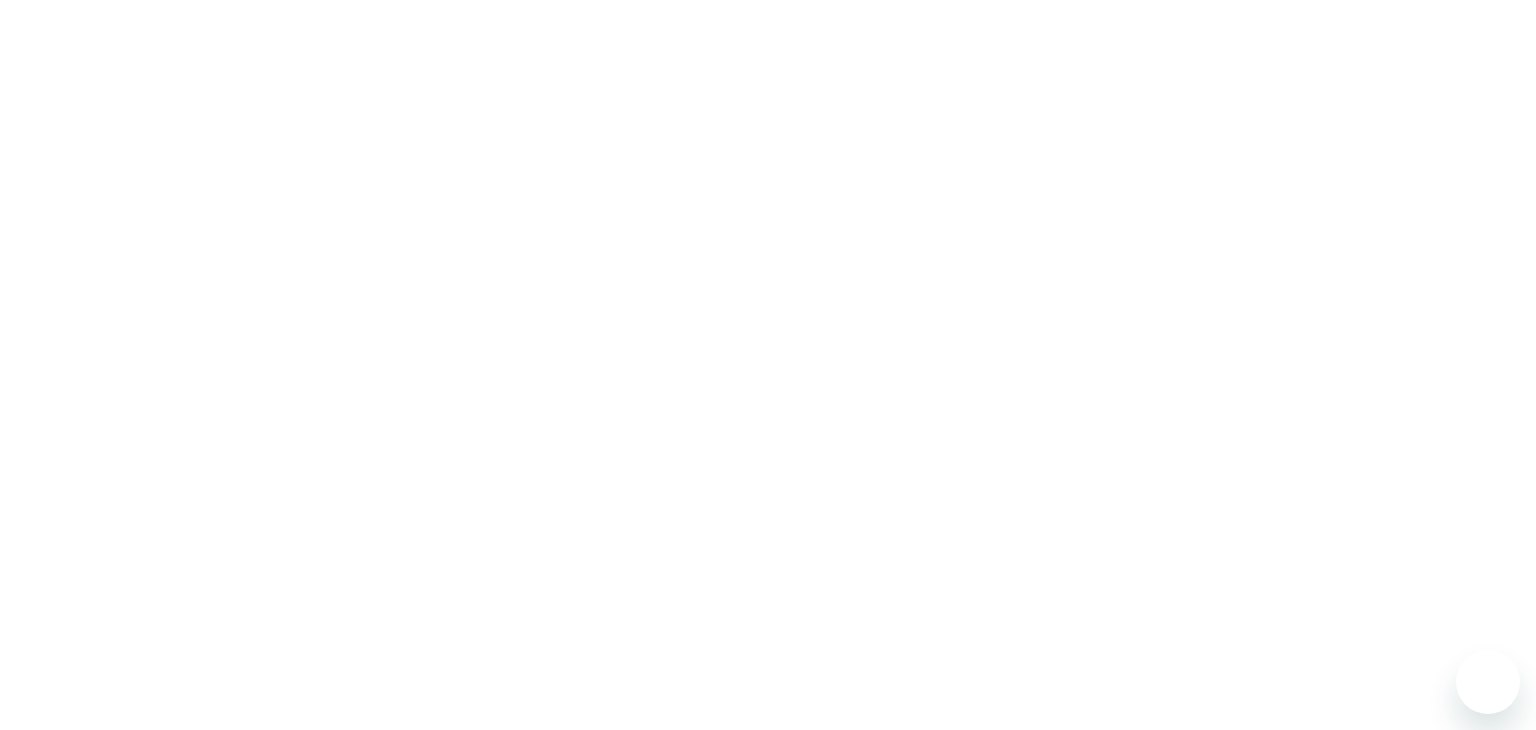scroll, scrollTop: 0, scrollLeft: 0, axis: both 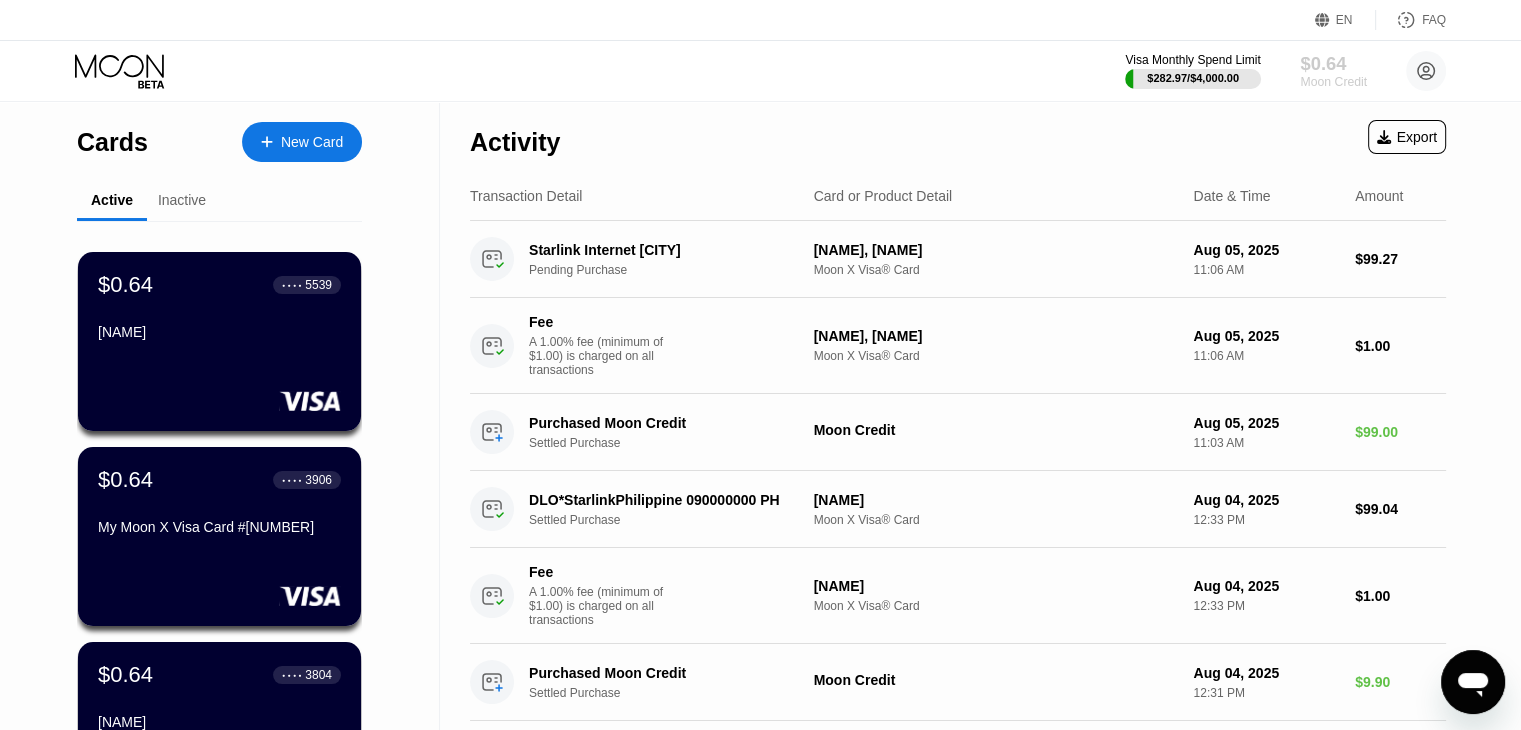 click on "$0.64" at bounding box center (1333, 63) 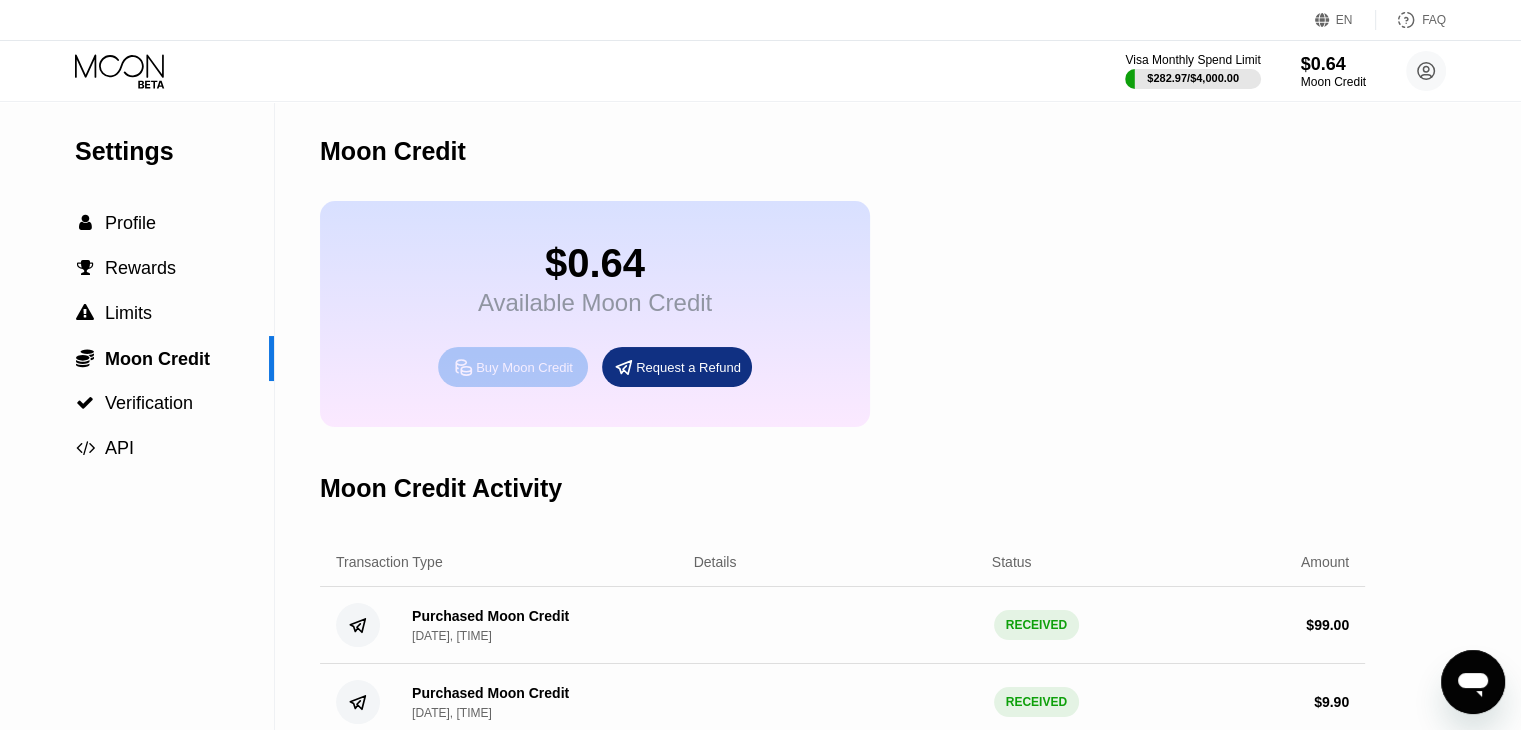 click on "Buy Moon Credit" at bounding box center [524, 367] 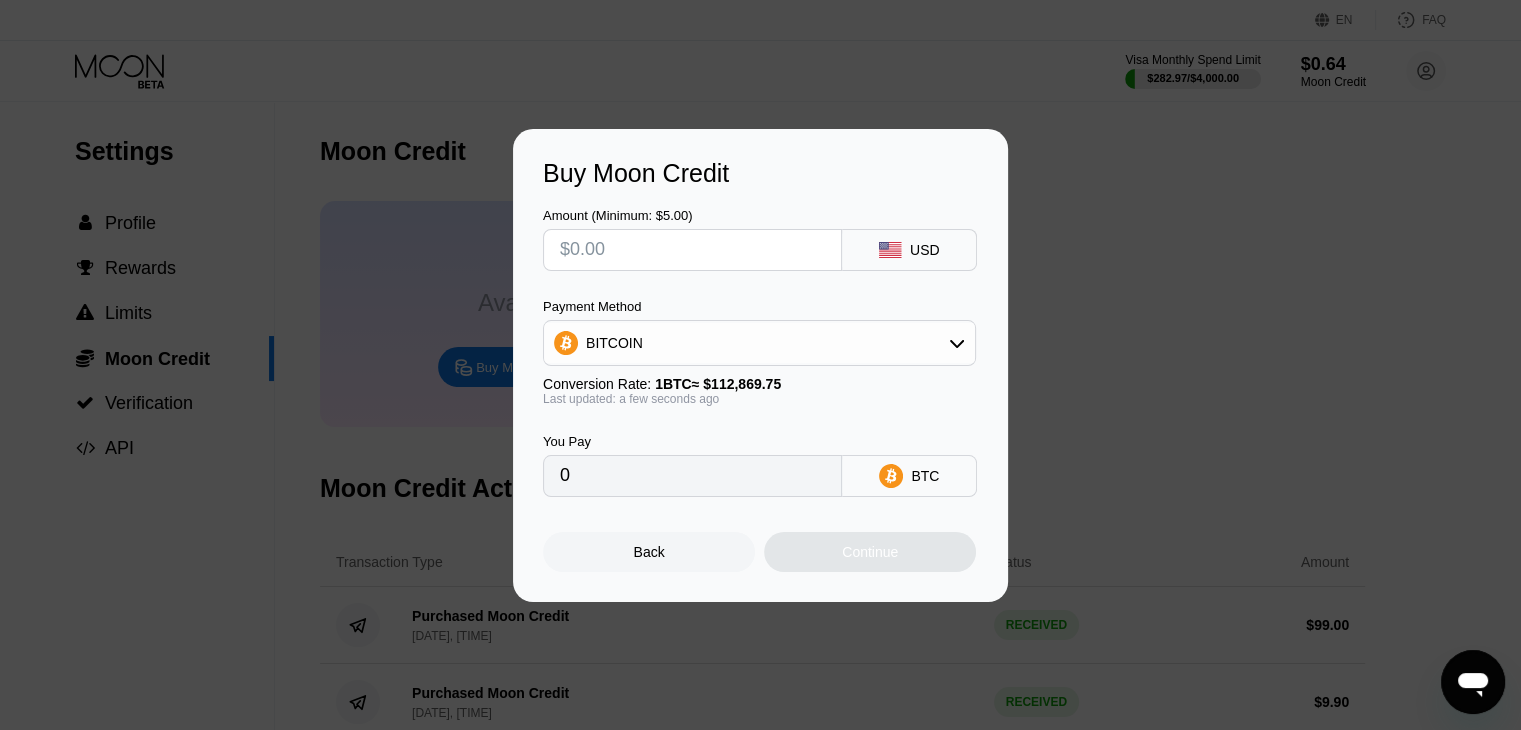 click at bounding box center [692, 250] 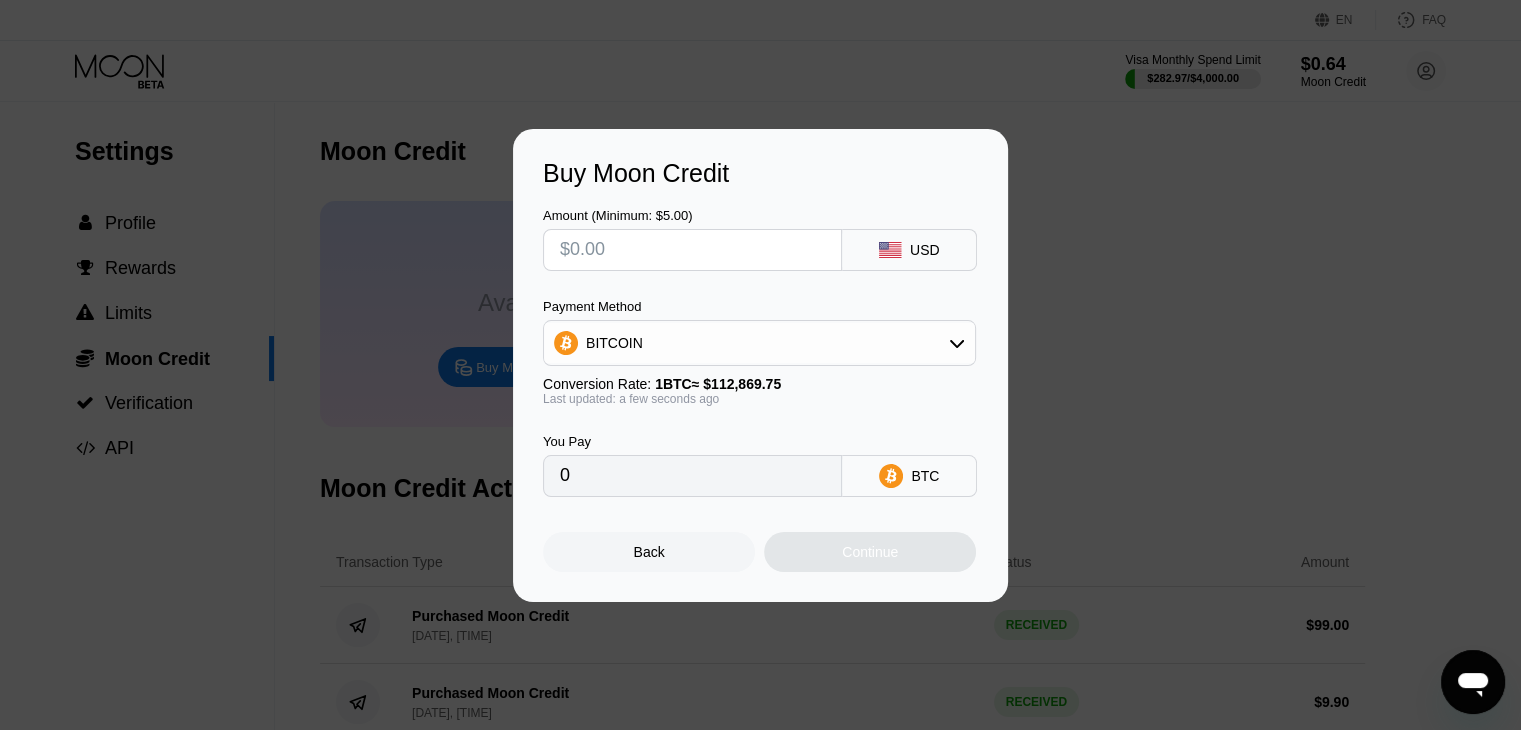 type on "$1" 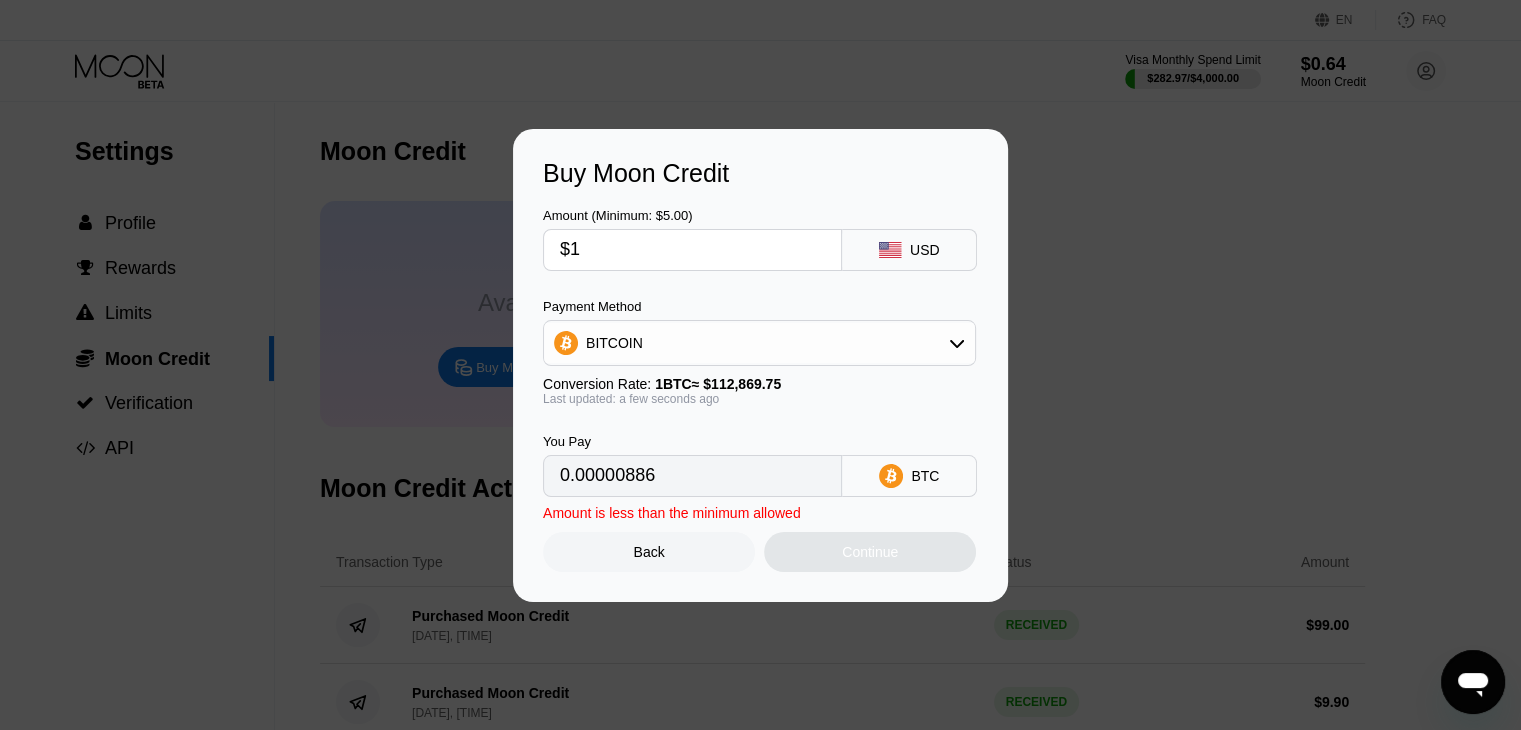 type on "0.00000886" 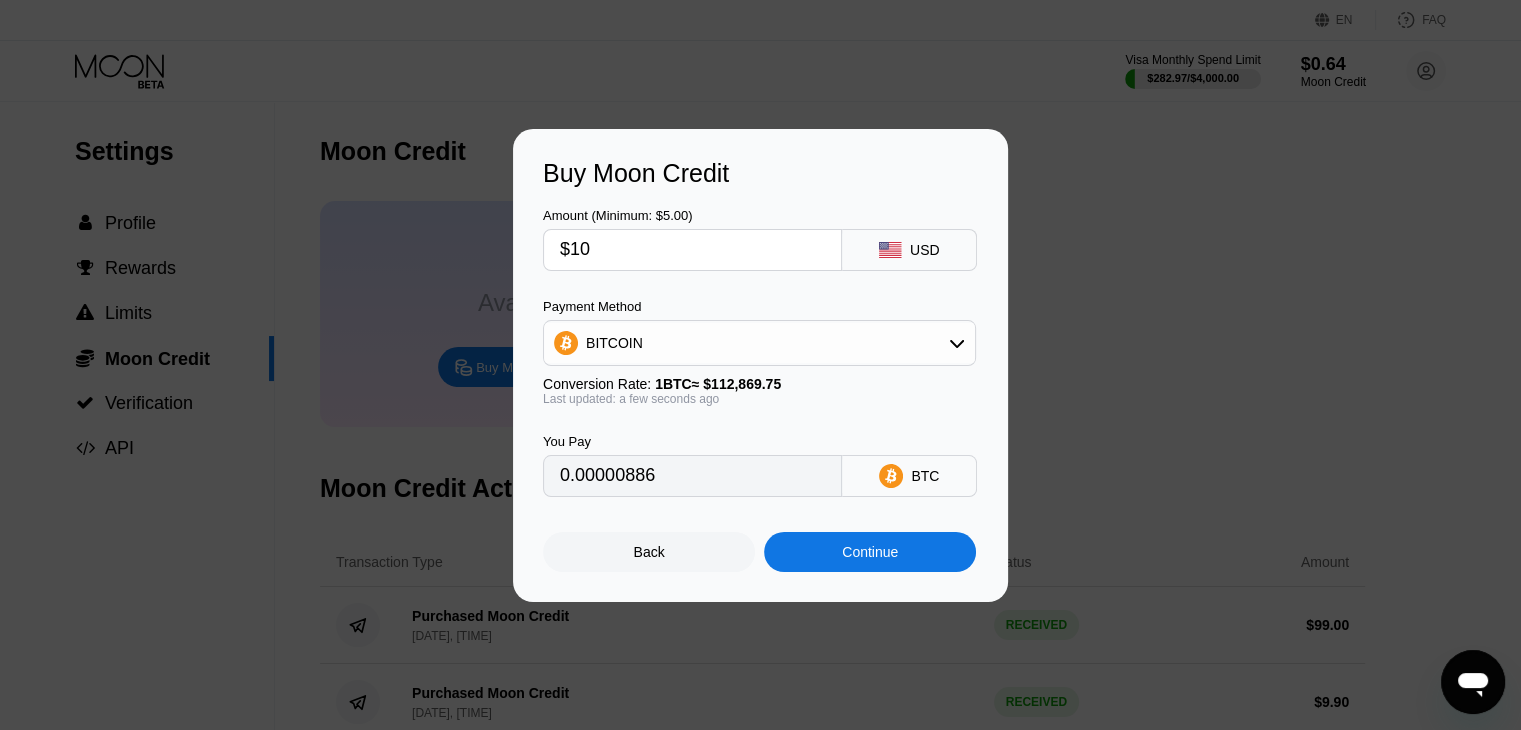type on "0.00008860" 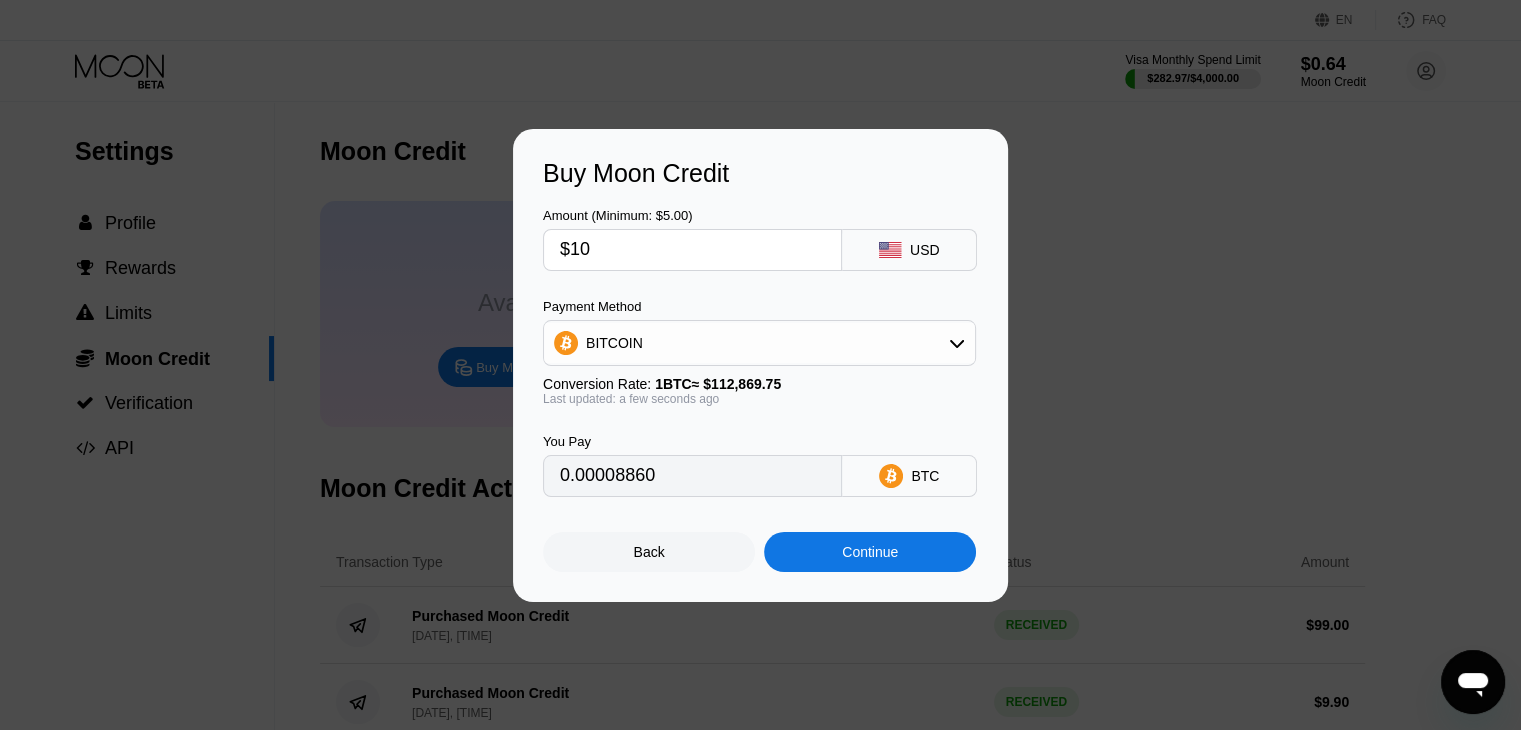 type on "$100" 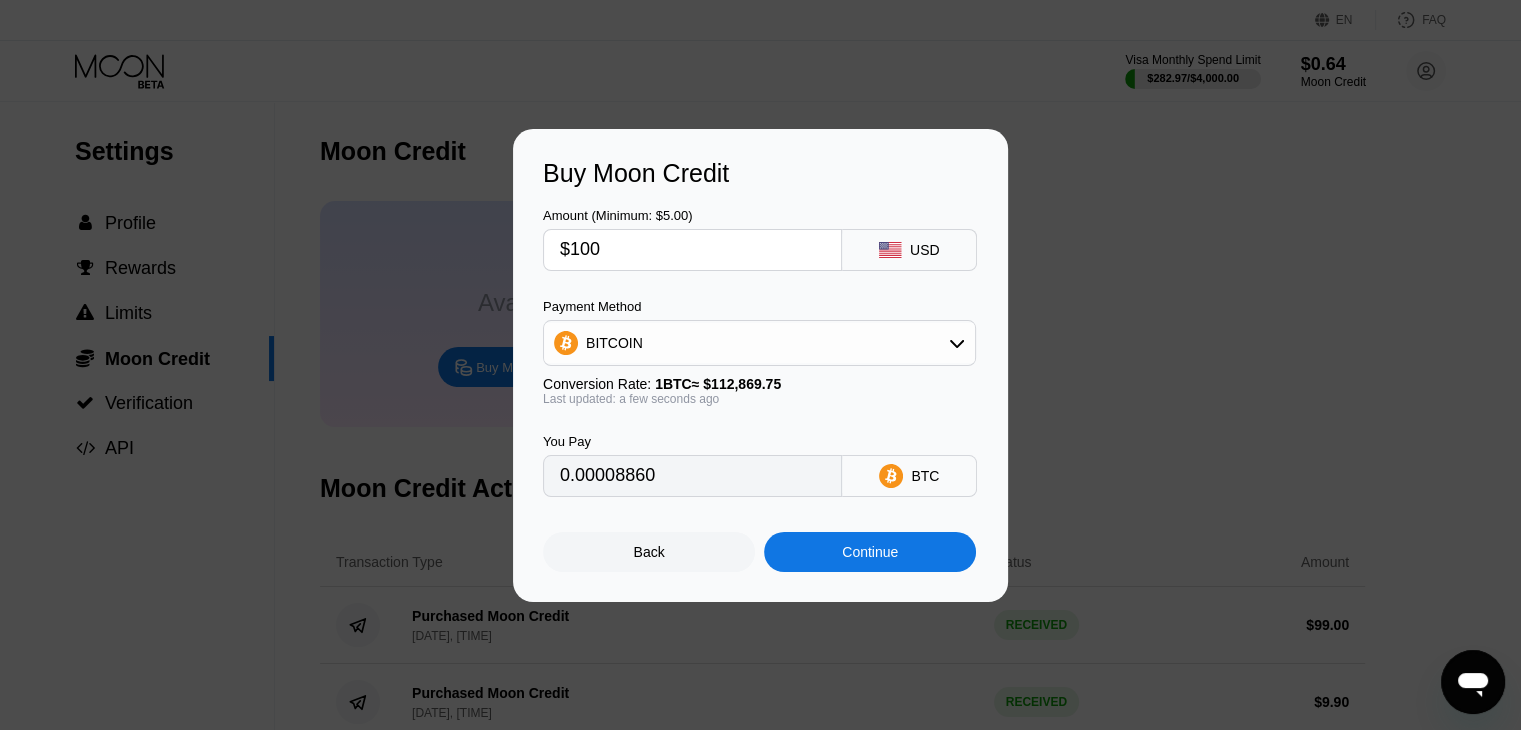 type on "0.00088598" 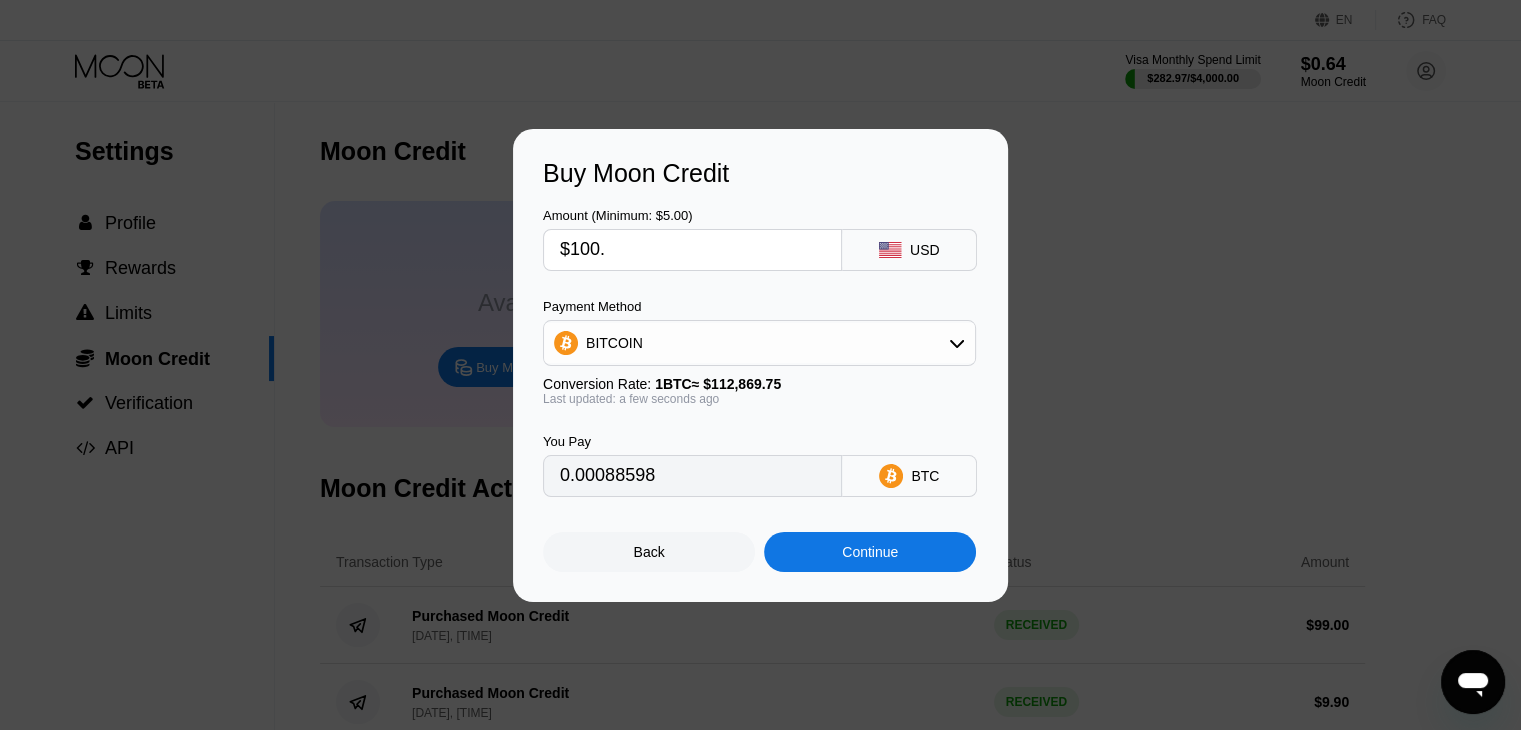 type on "$100." 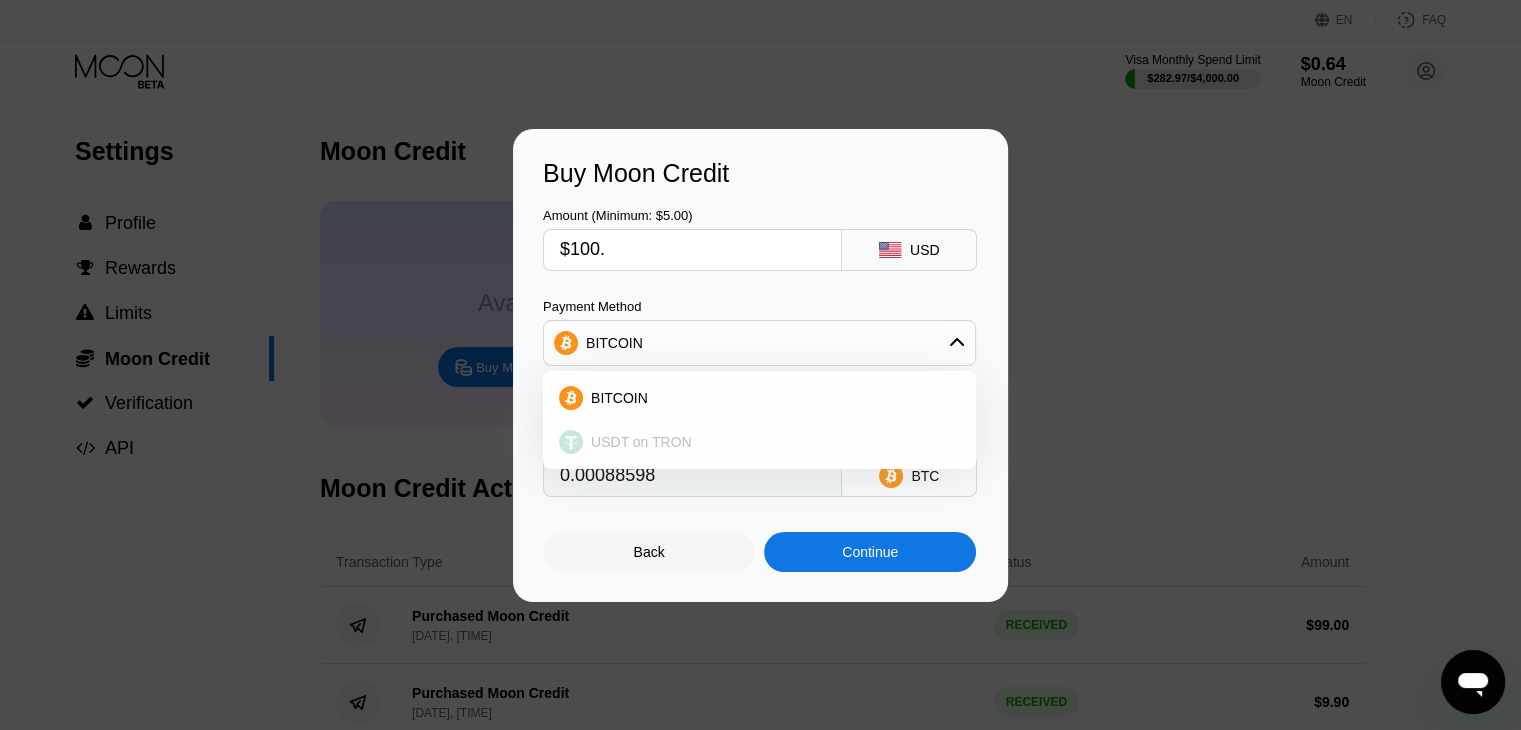 click on "USDT on TRON" at bounding box center [771, 442] 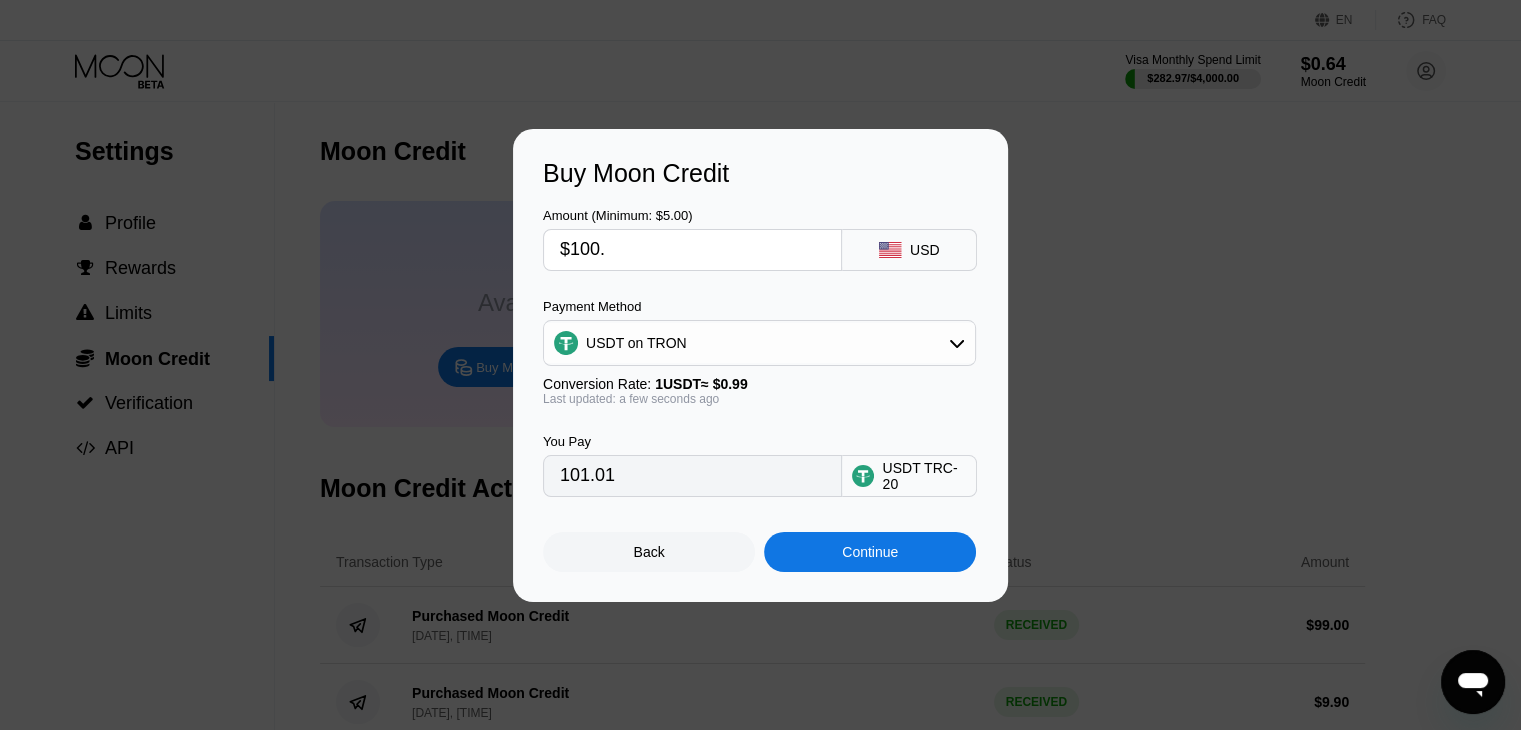 click on "$100." at bounding box center (692, 250) 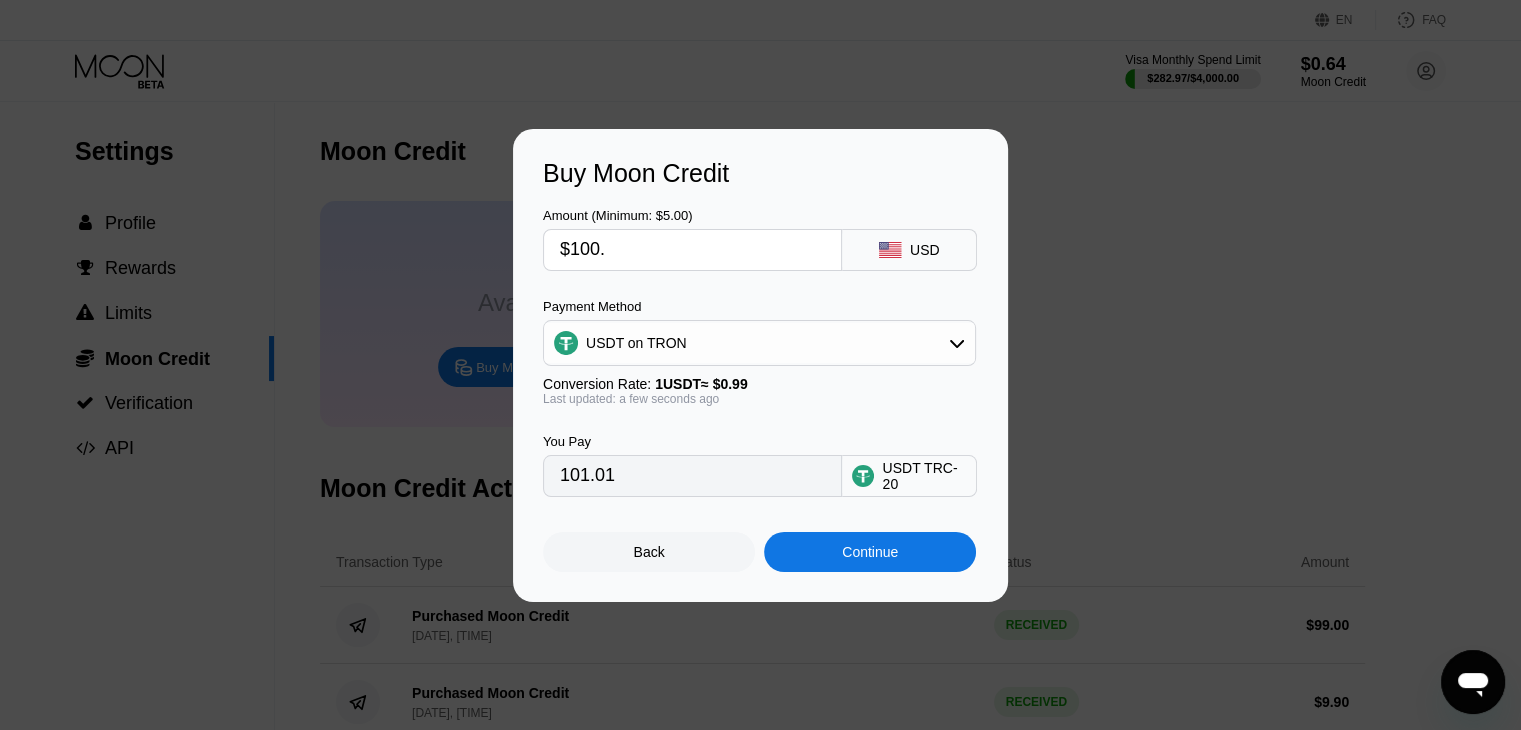 type on "$100.9" 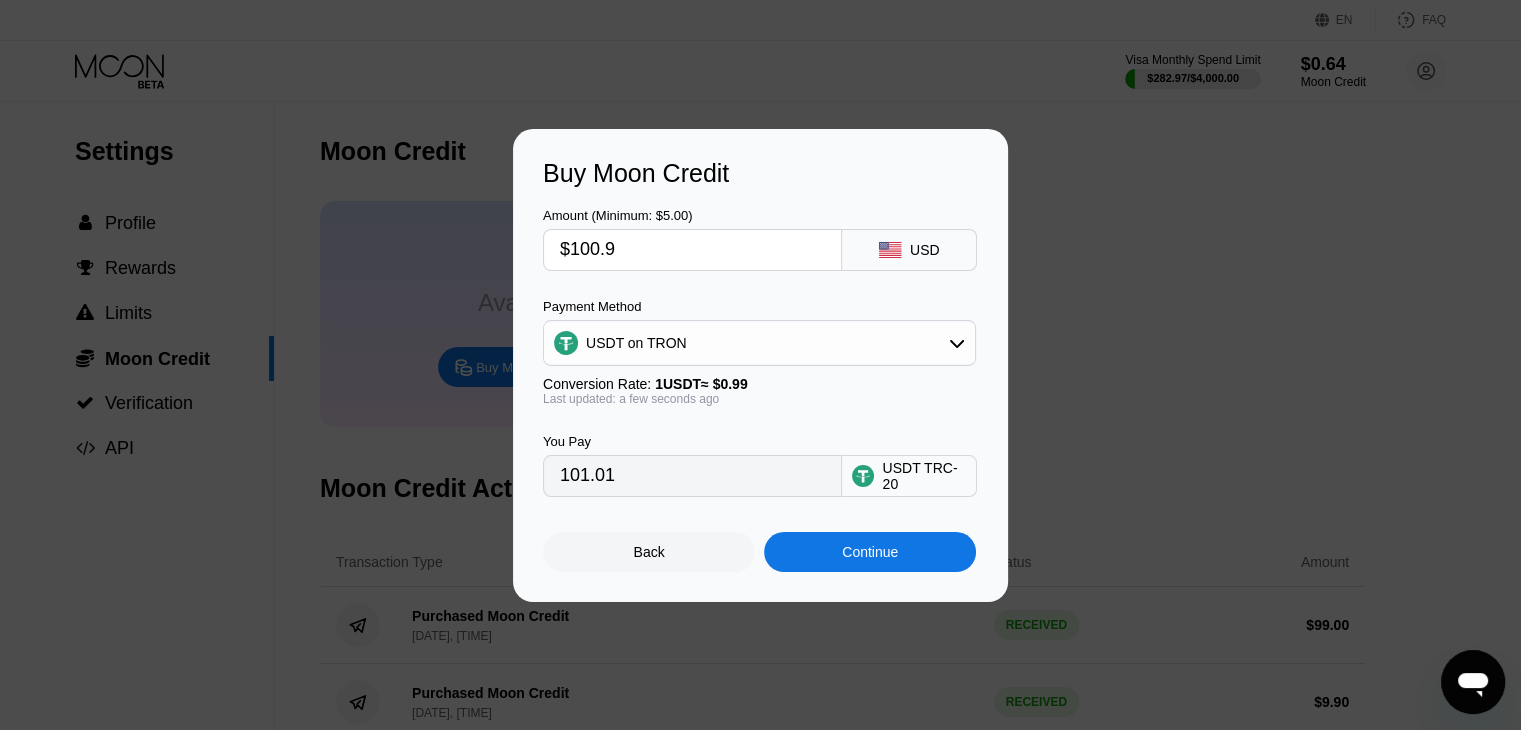 type on "101.92" 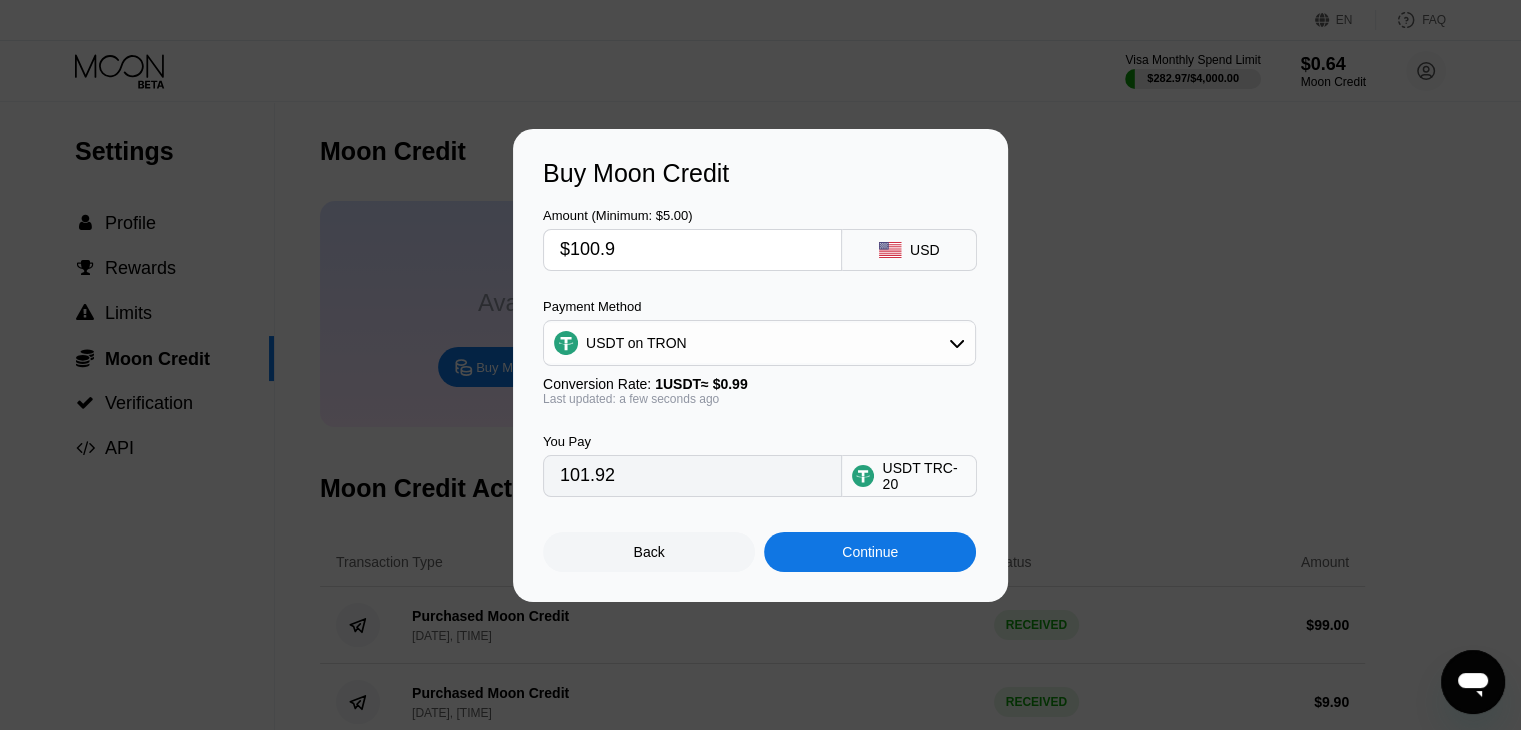 type on "$100.98" 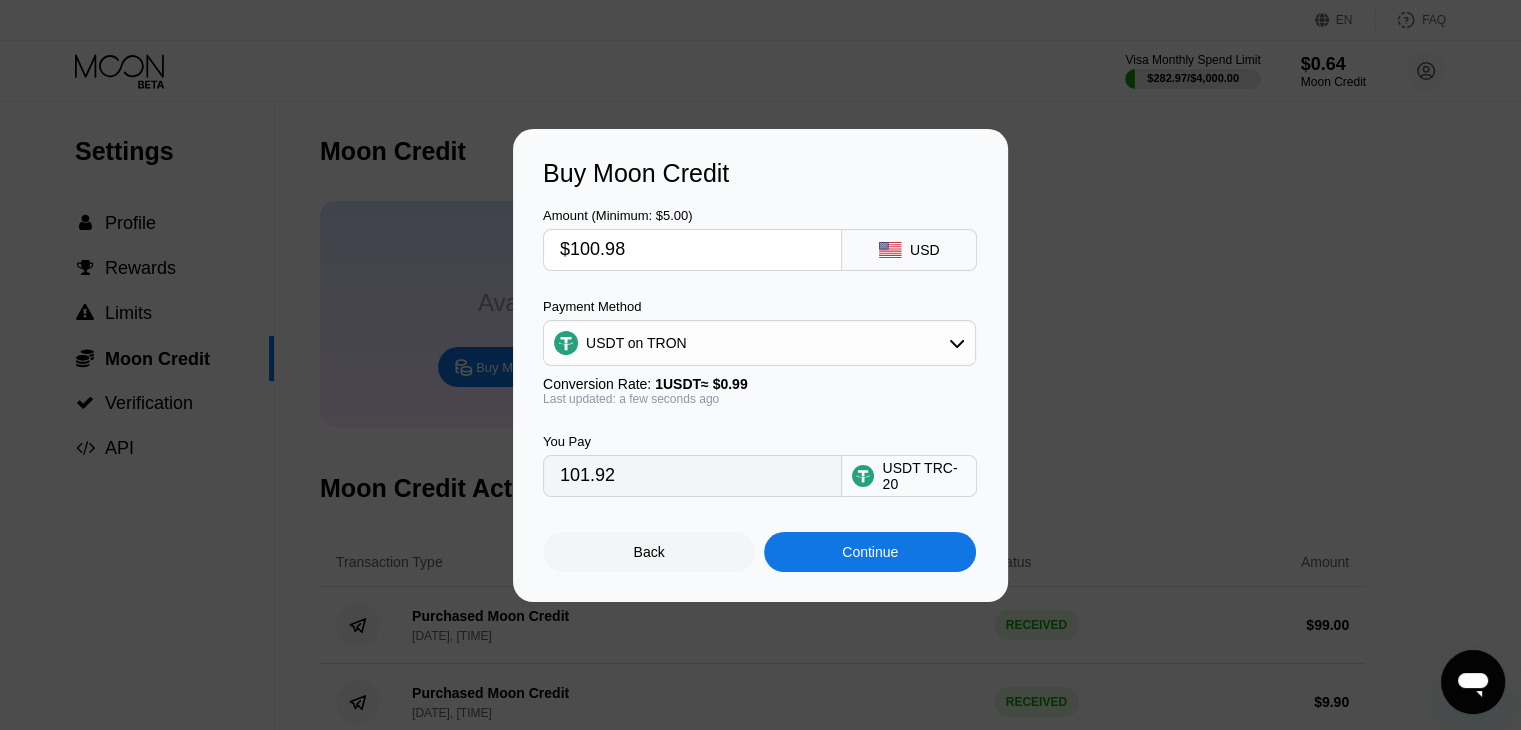type on "102.00" 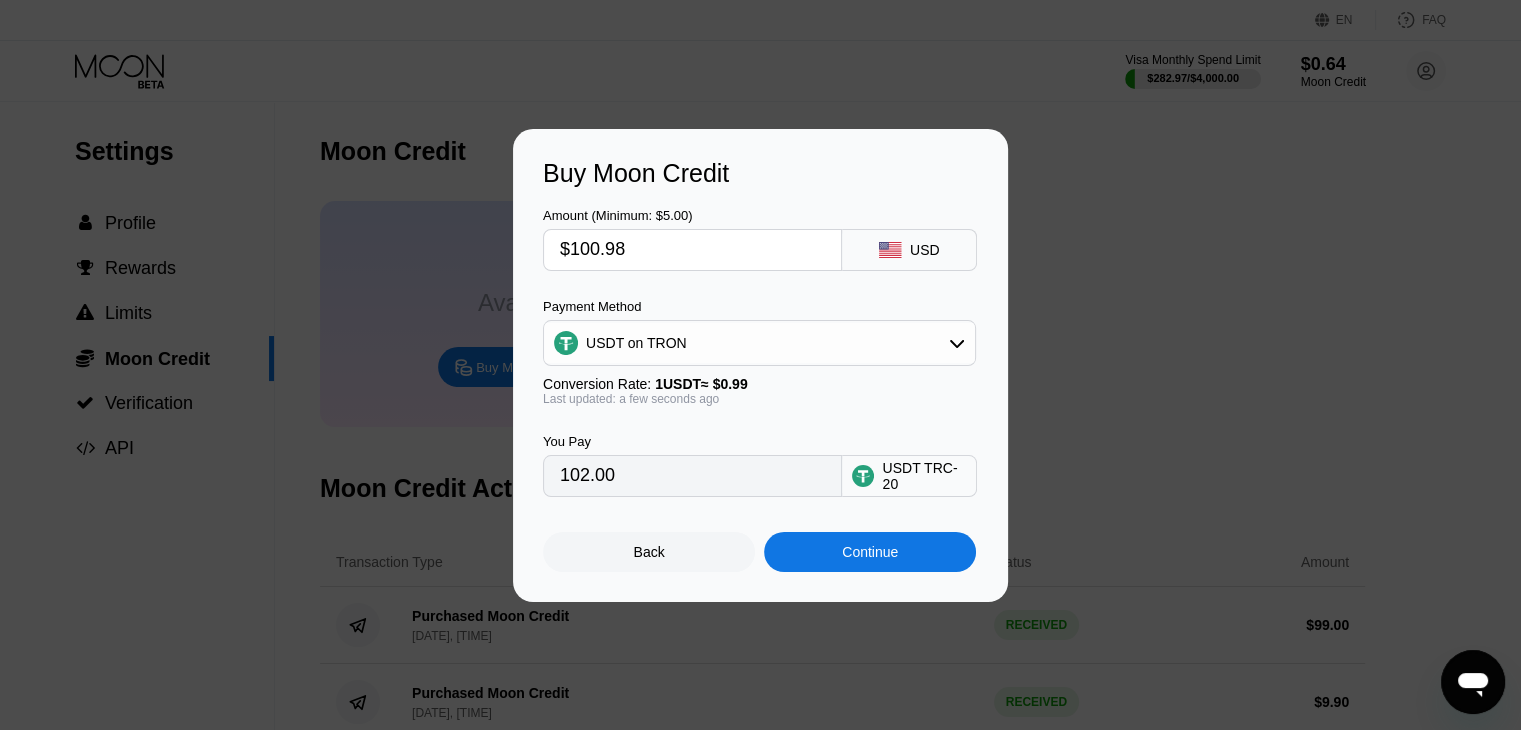 type on "$100.98" 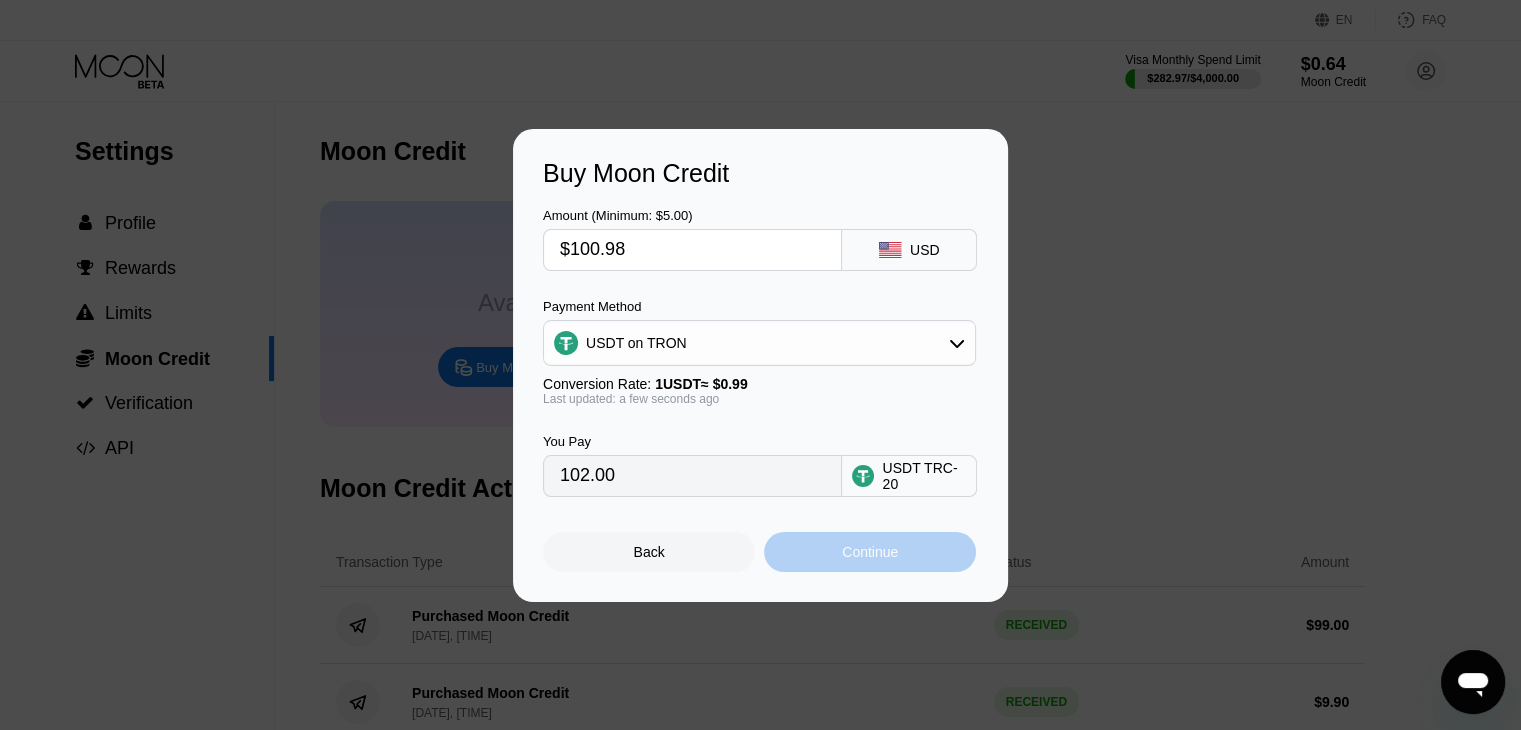 click on "Continue" at bounding box center (870, 552) 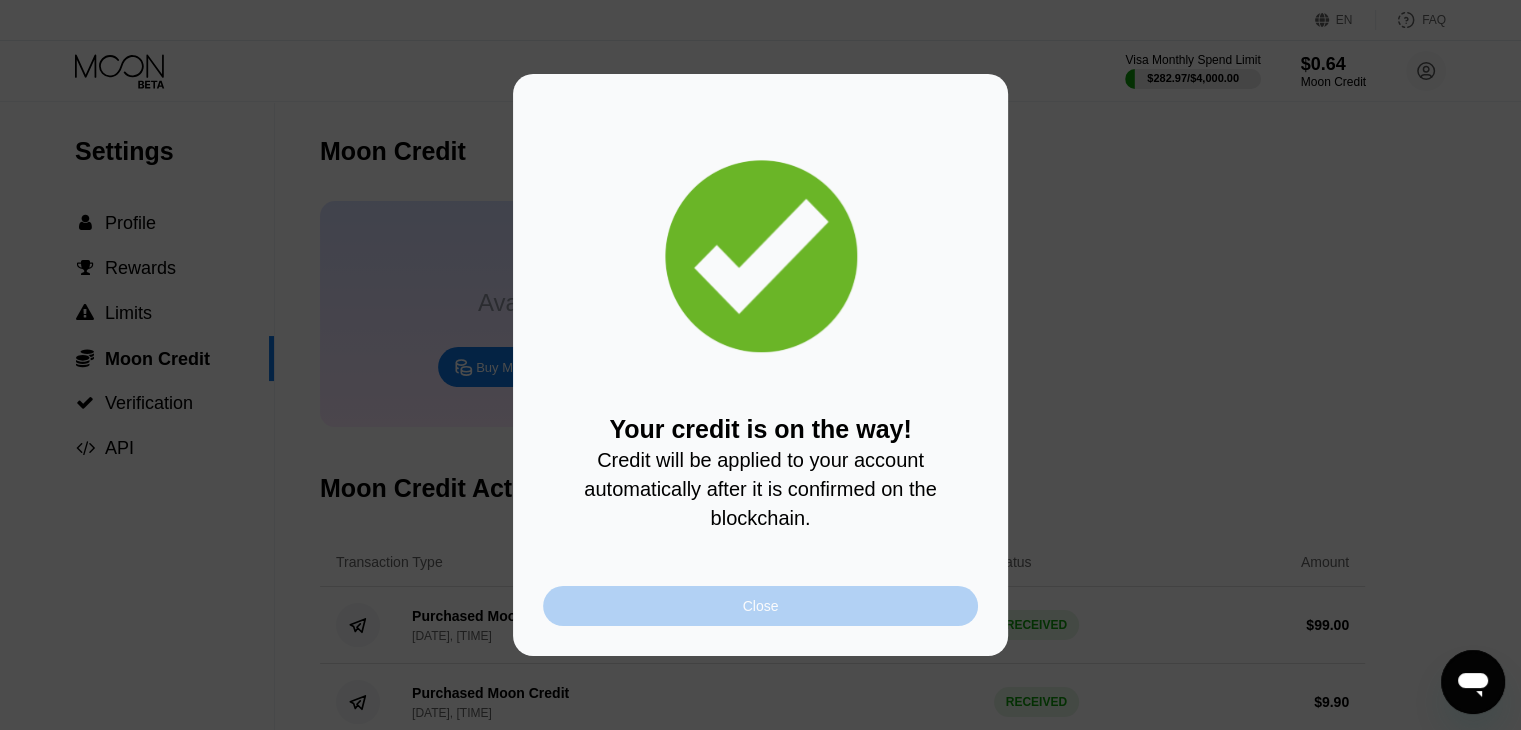 click on "Close" at bounding box center [760, 606] 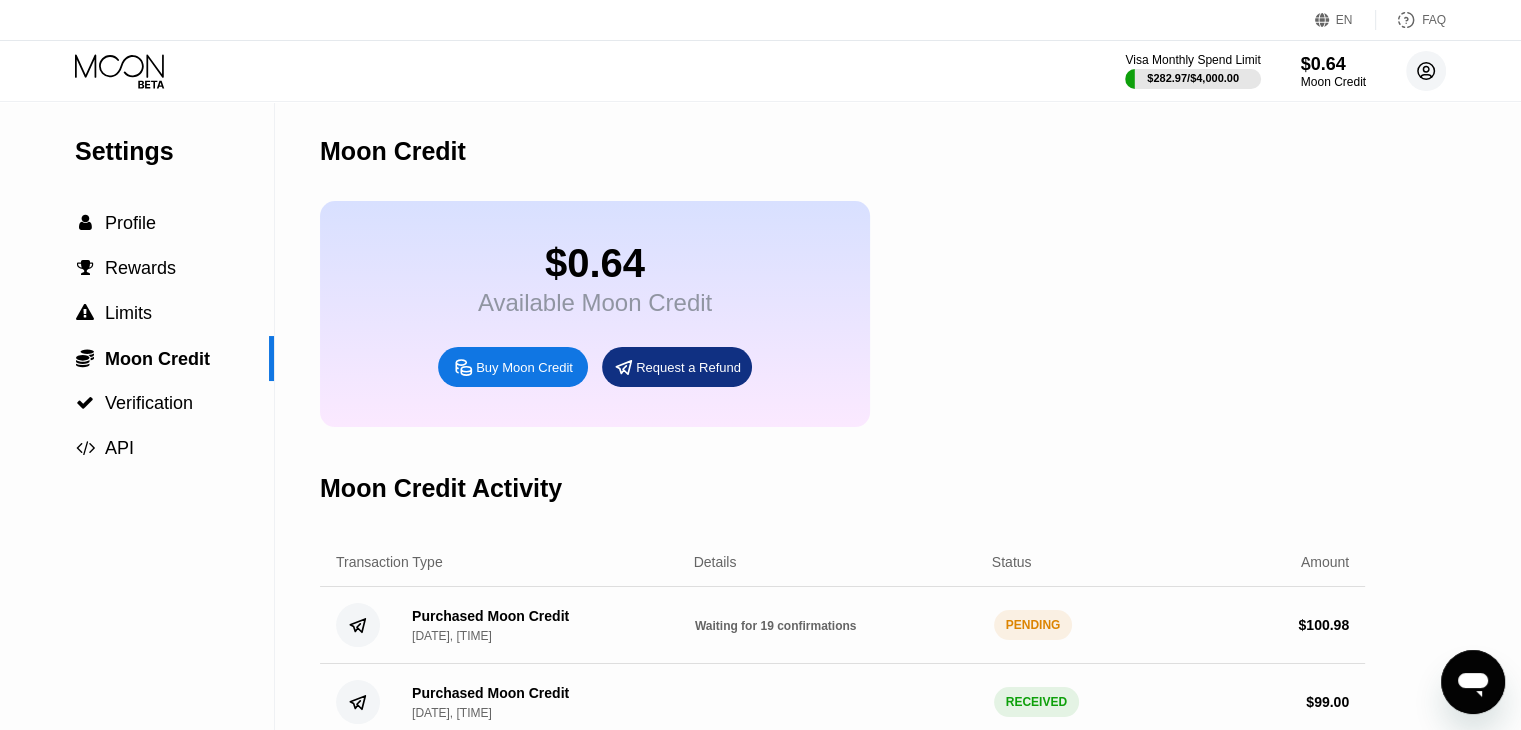 click 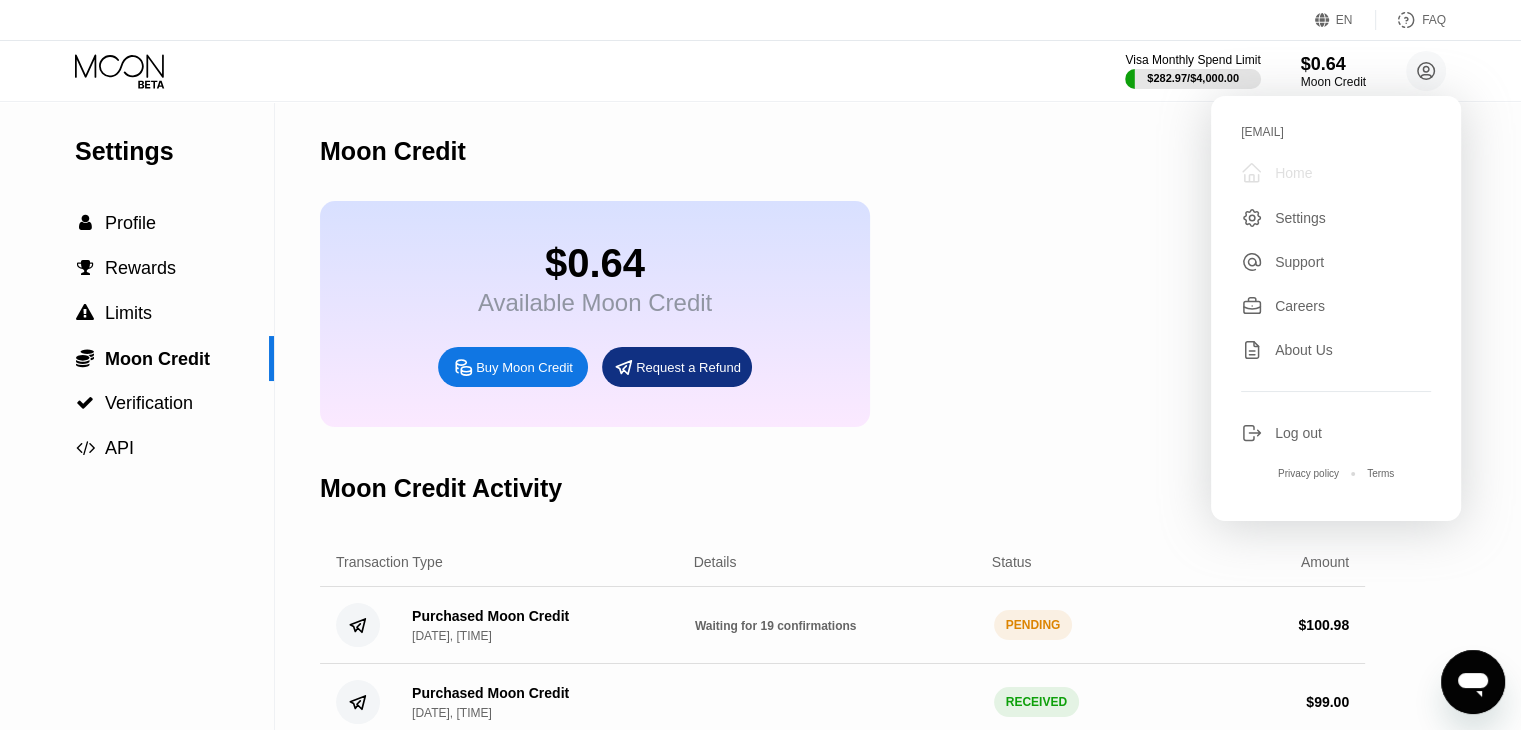 click on "Home" at bounding box center (1293, 173) 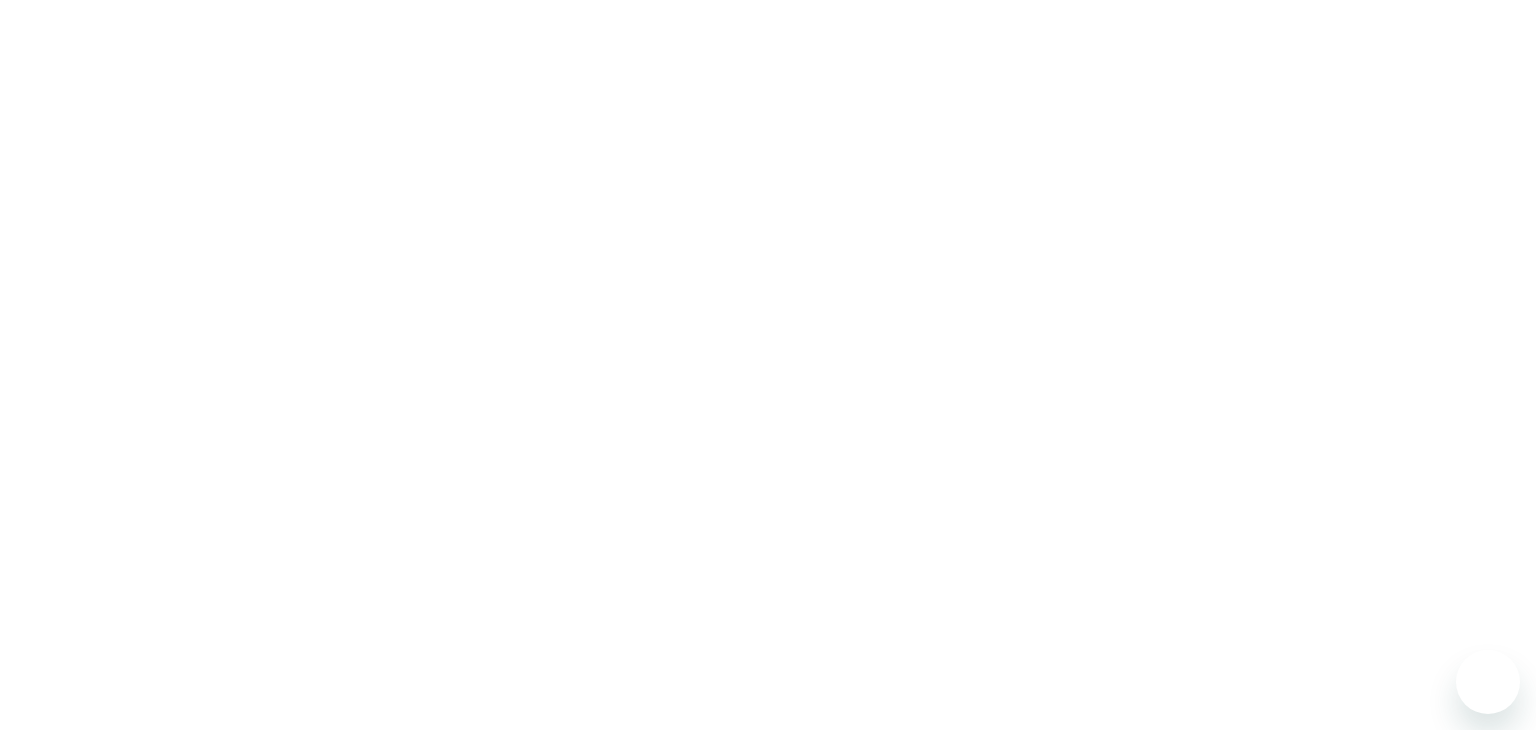 scroll, scrollTop: 0, scrollLeft: 0, axis: both 